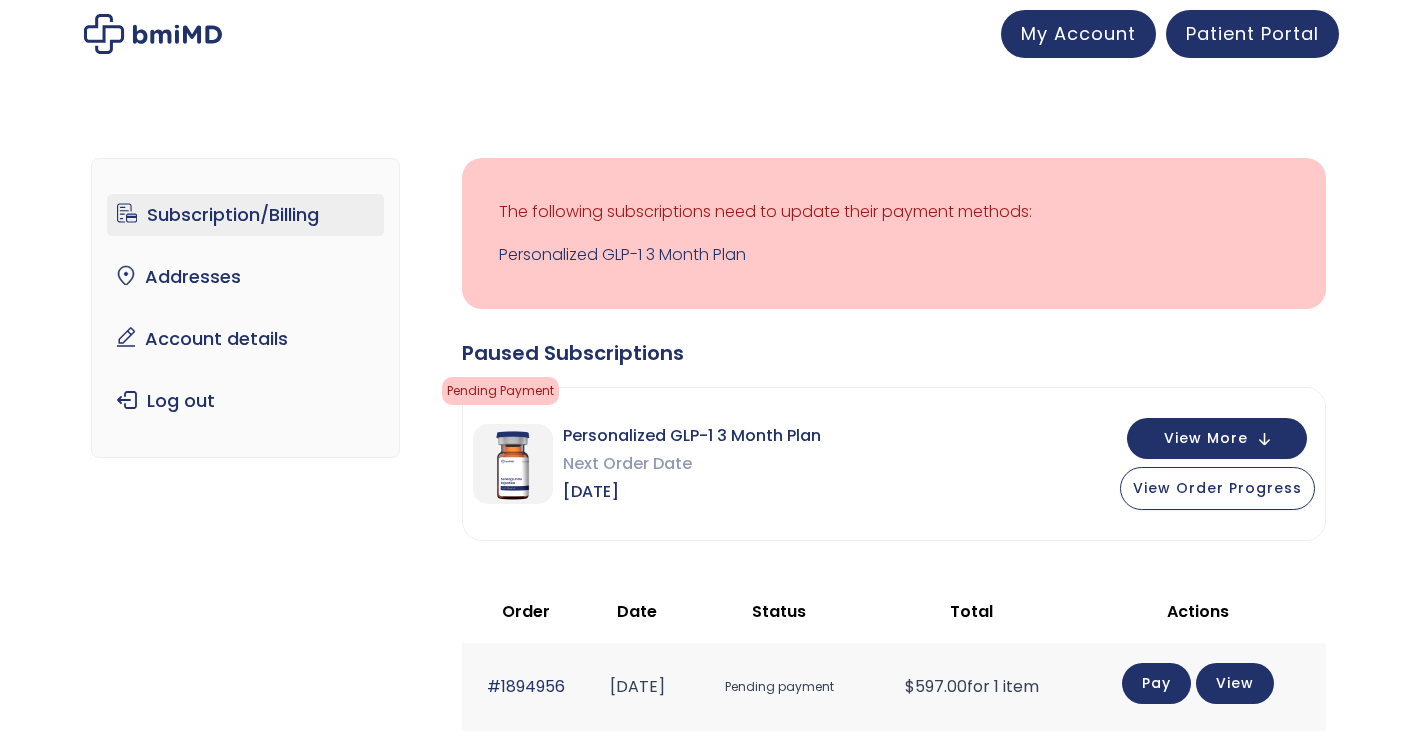 scroll, scrollTop: 0, scrollLeft: 0, axis: both 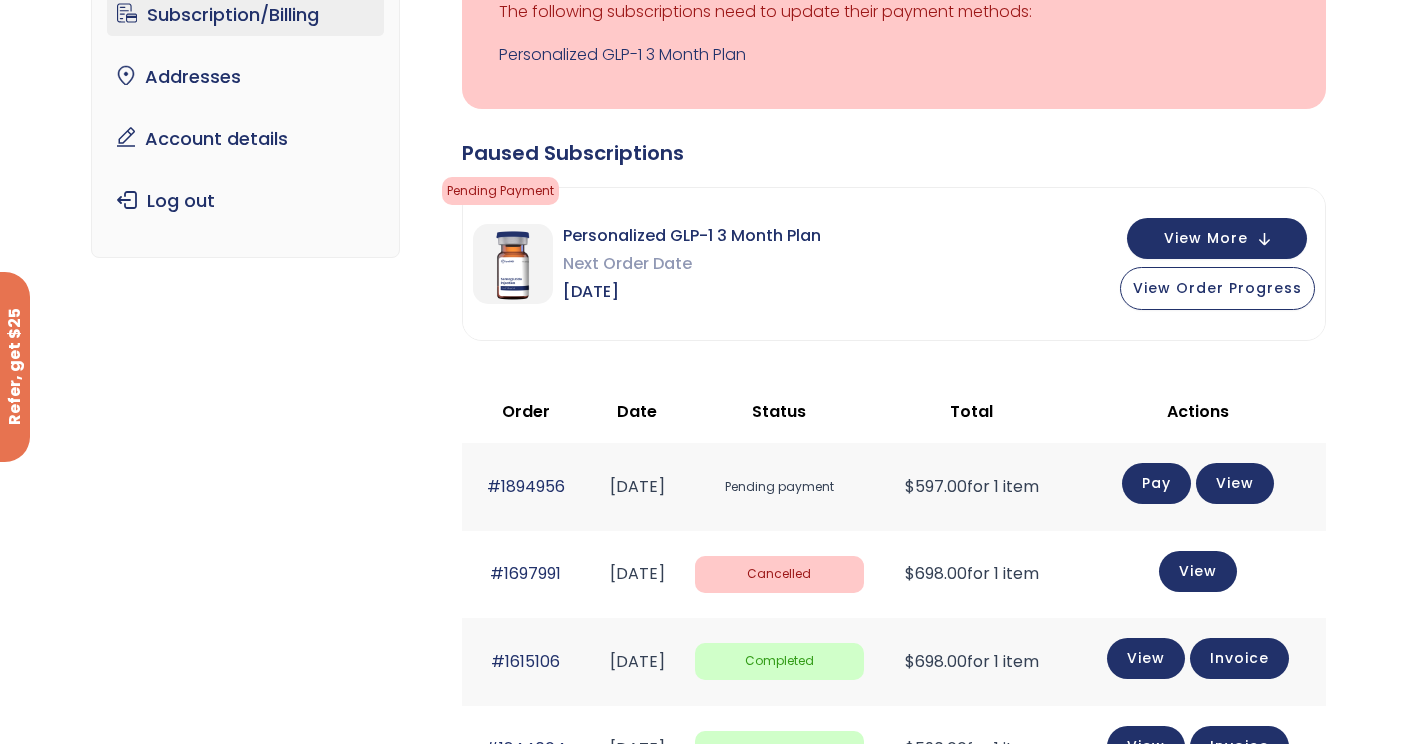 click on "Pay" 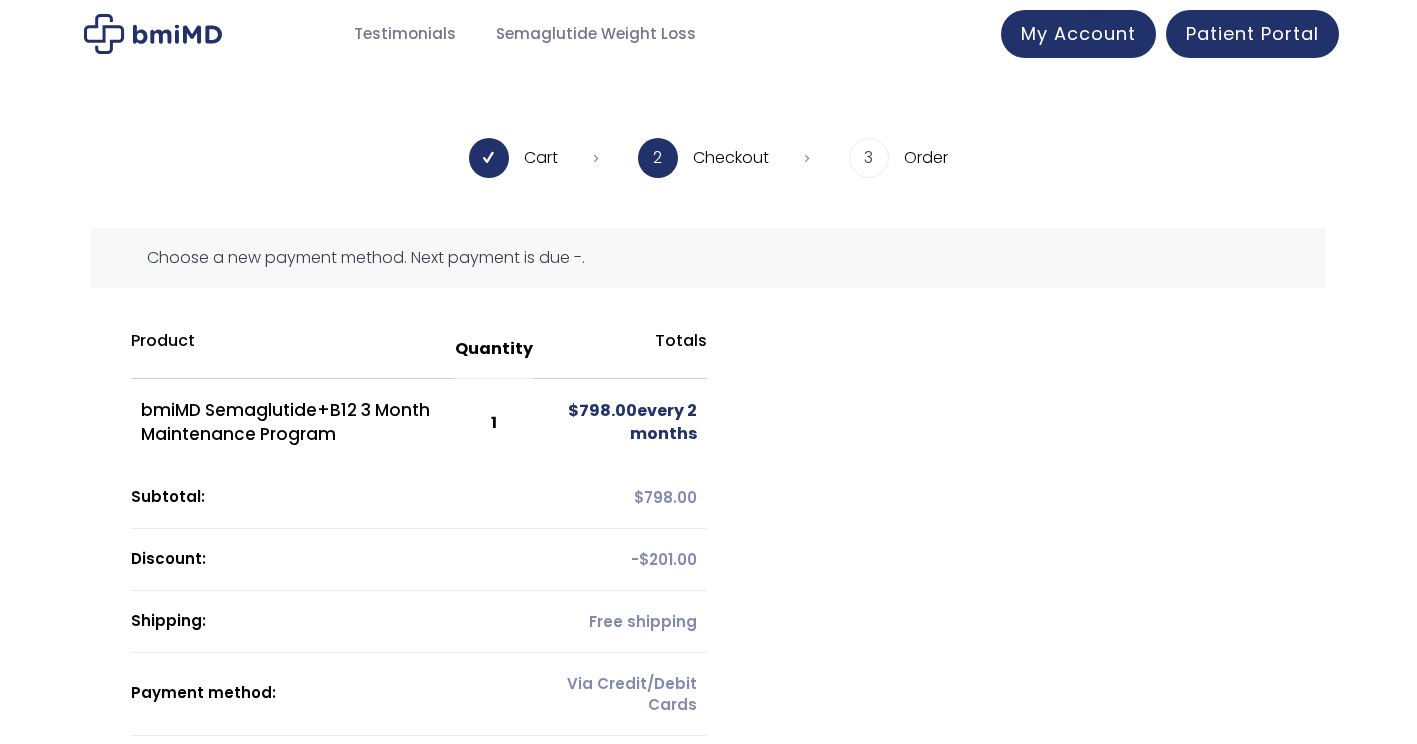 scroll, scrollTop: 0, scrollLeft: 0, axis: both 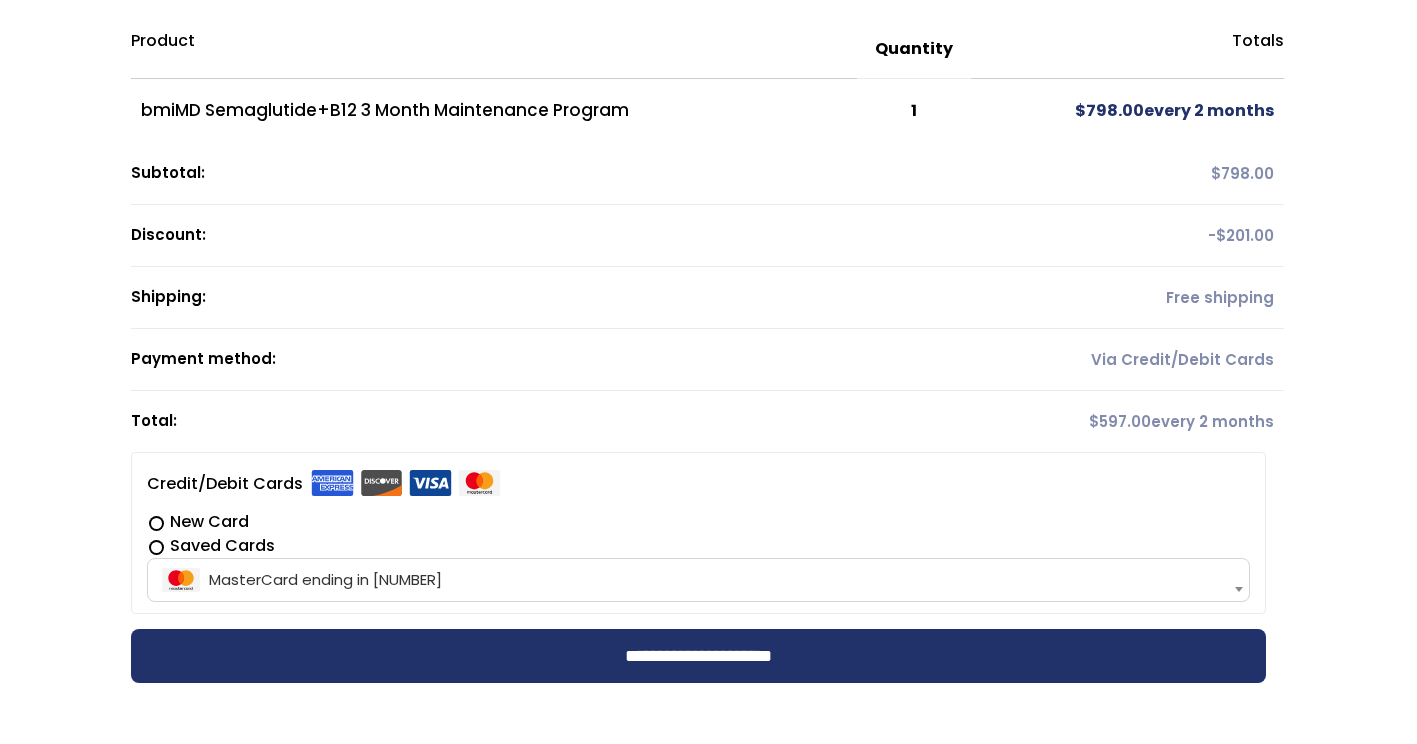 click at bounding box center (1239, 589) 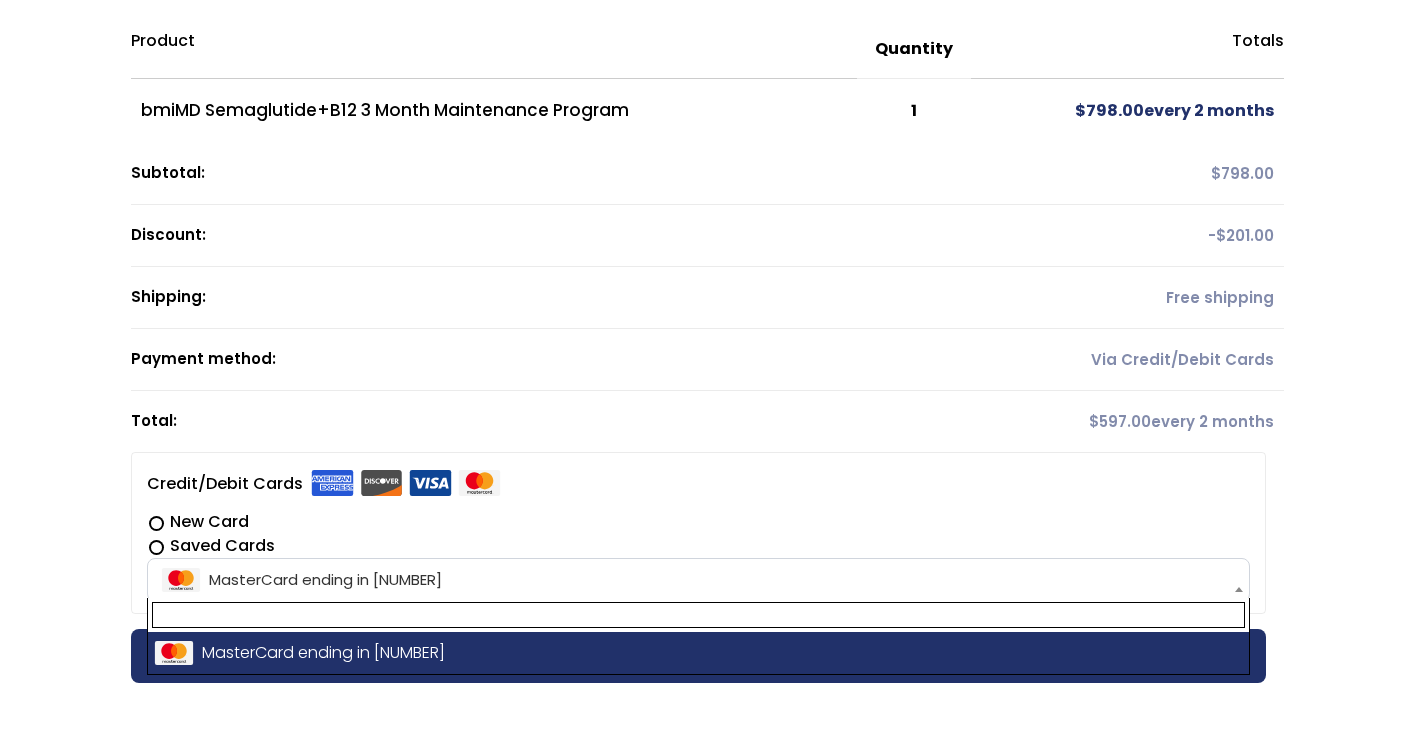 click on "New Card" at bounding box center (698, 522) 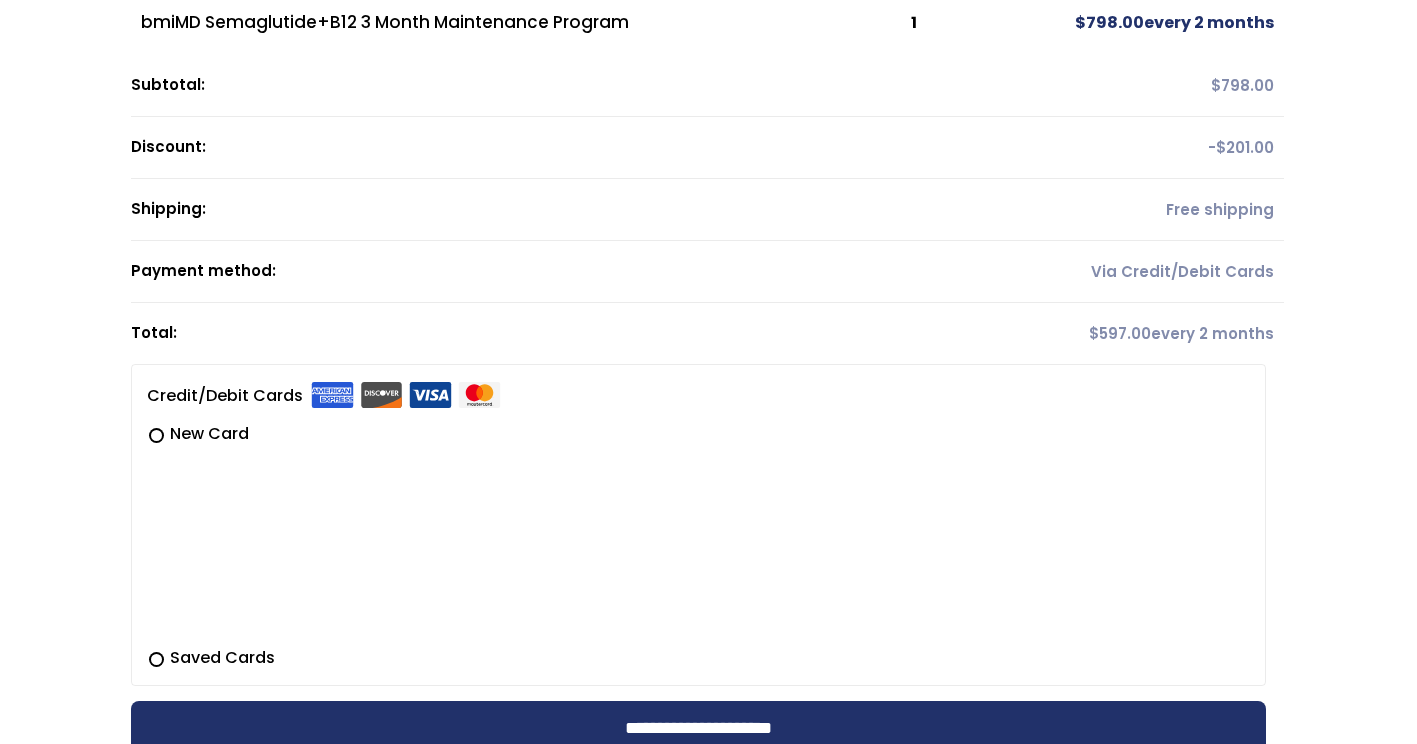 scroll, scrollTop: 500, scrollLeft: 0, axis: vertical 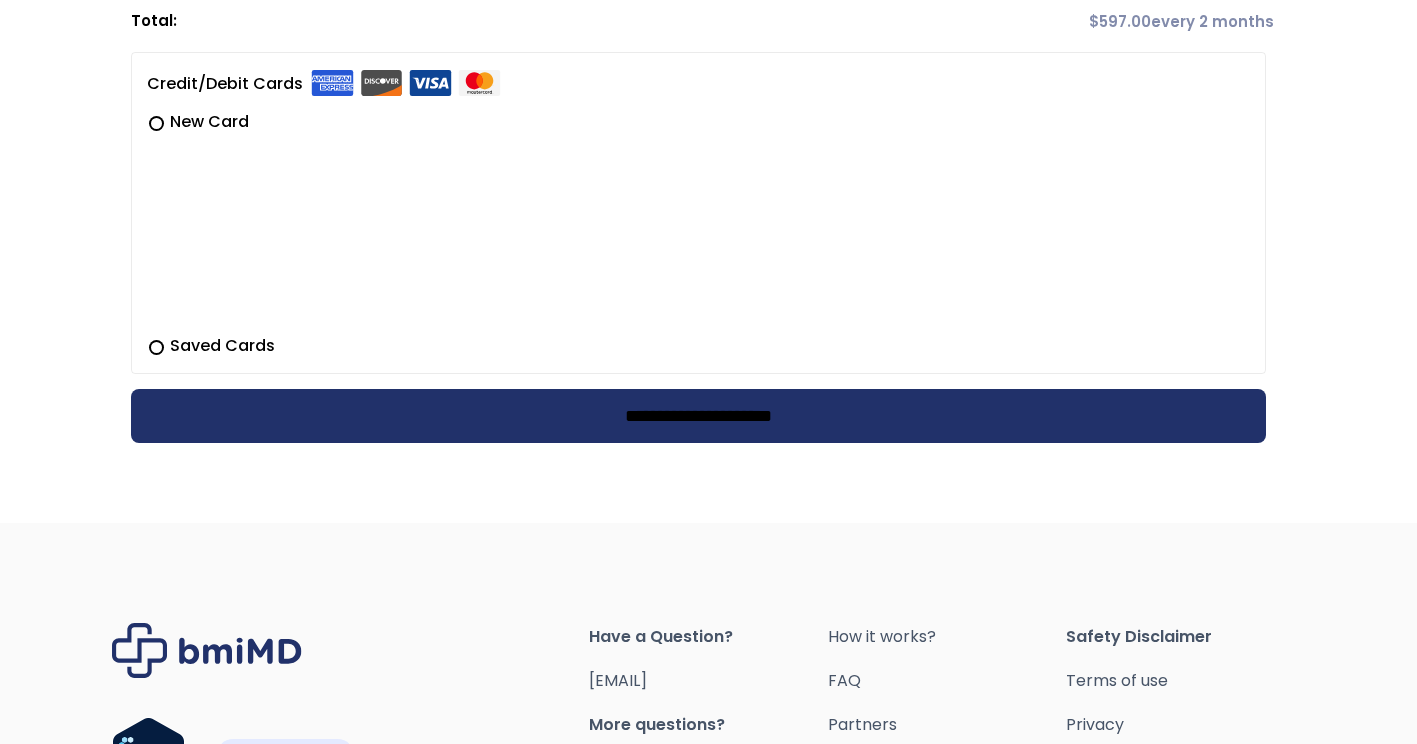 click on "**********" at bounding box center [698, 416] 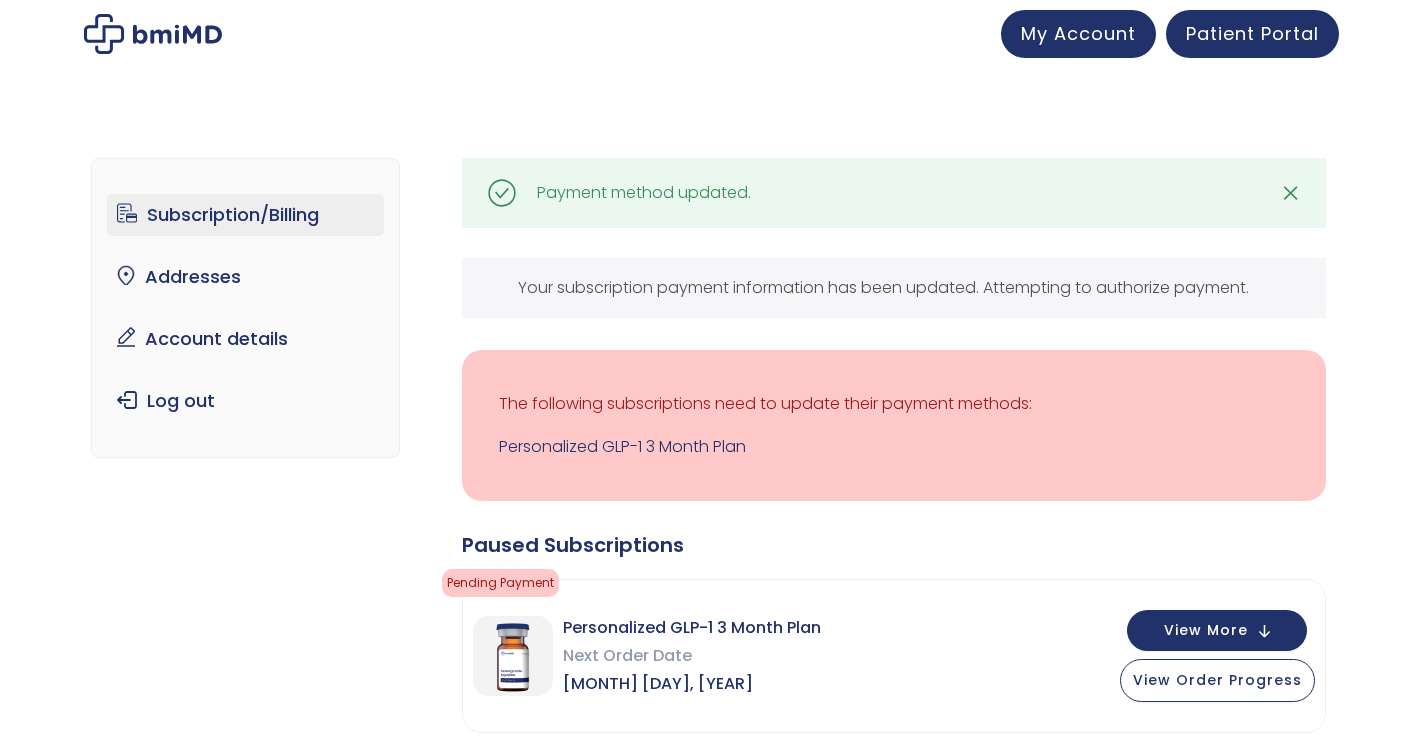 scroll, scrollTop: 0, scrollLeft: 0, axis: both 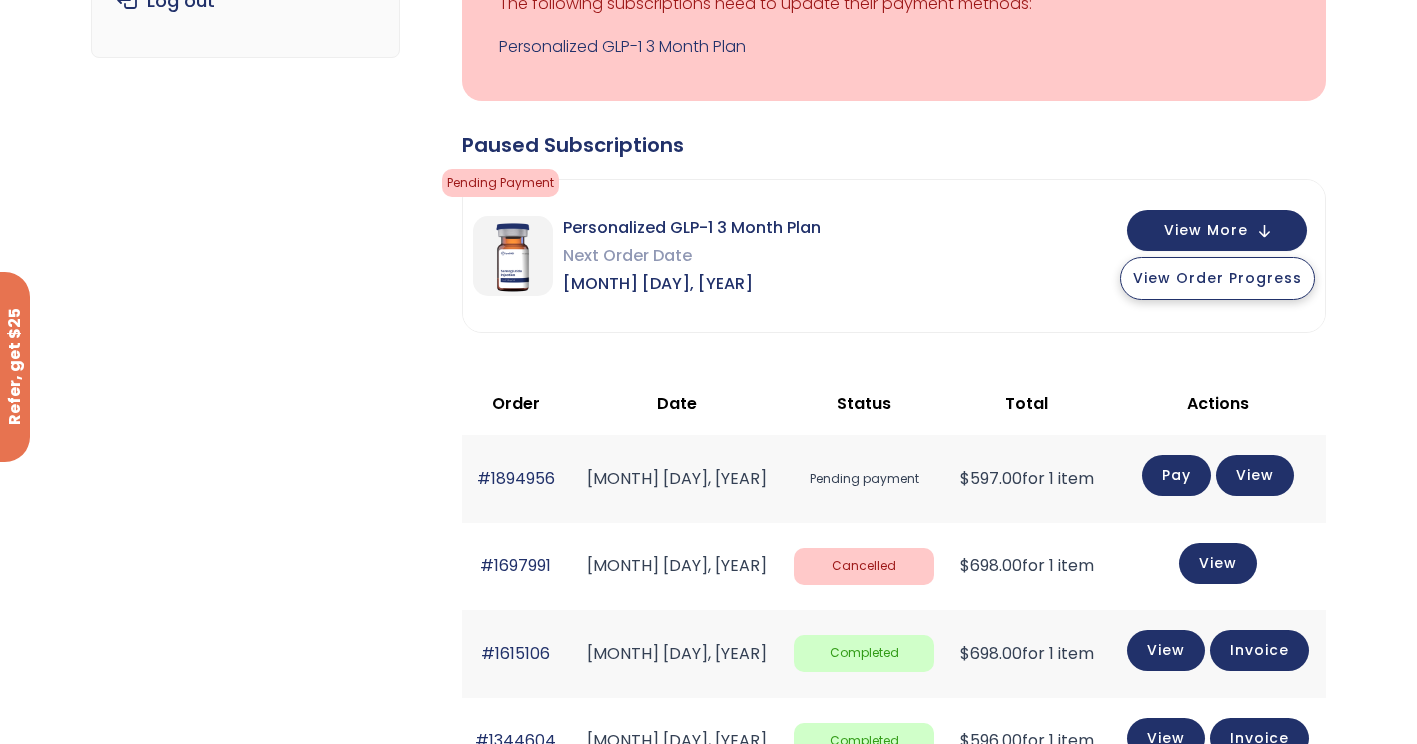click on "View Order Progress" at bounding box center [1217, 278] 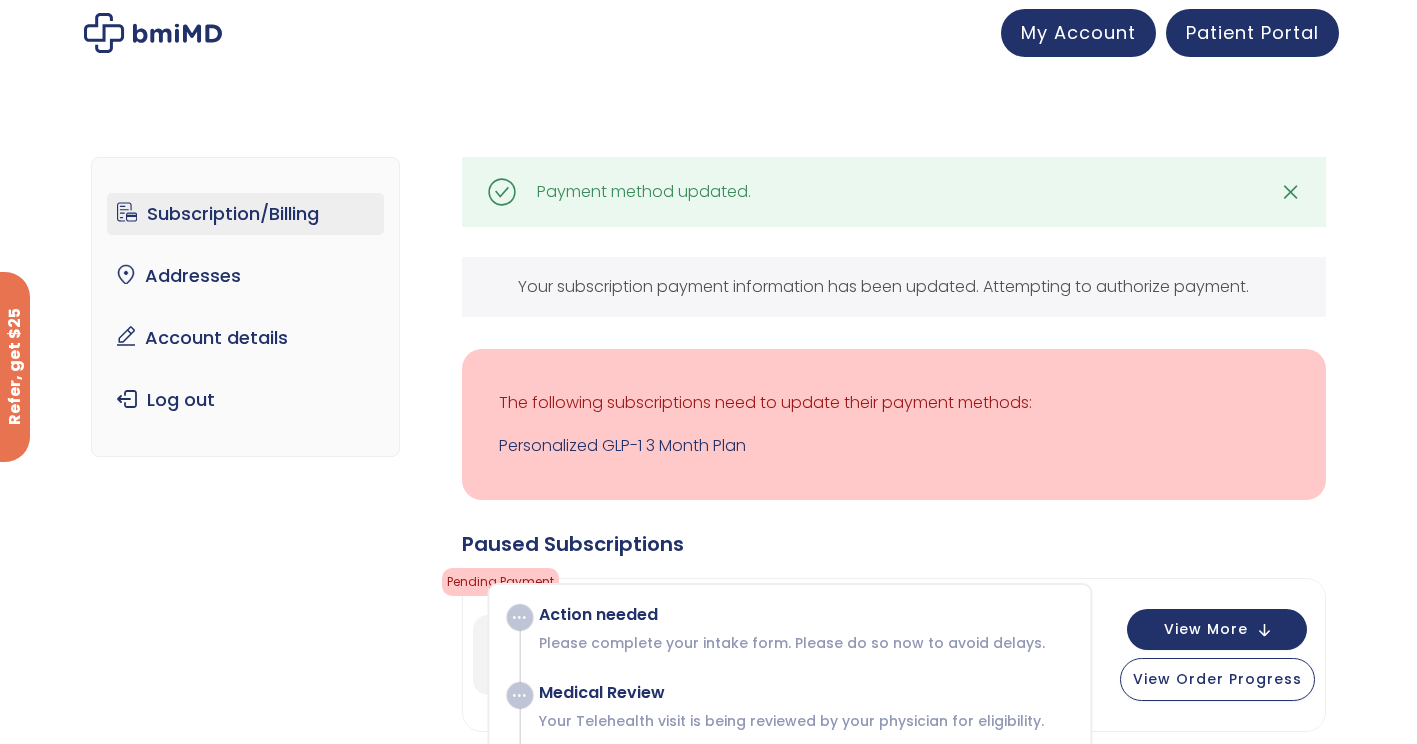 scroll, scrollTop: 0, scrollLeft: 0, axis: both 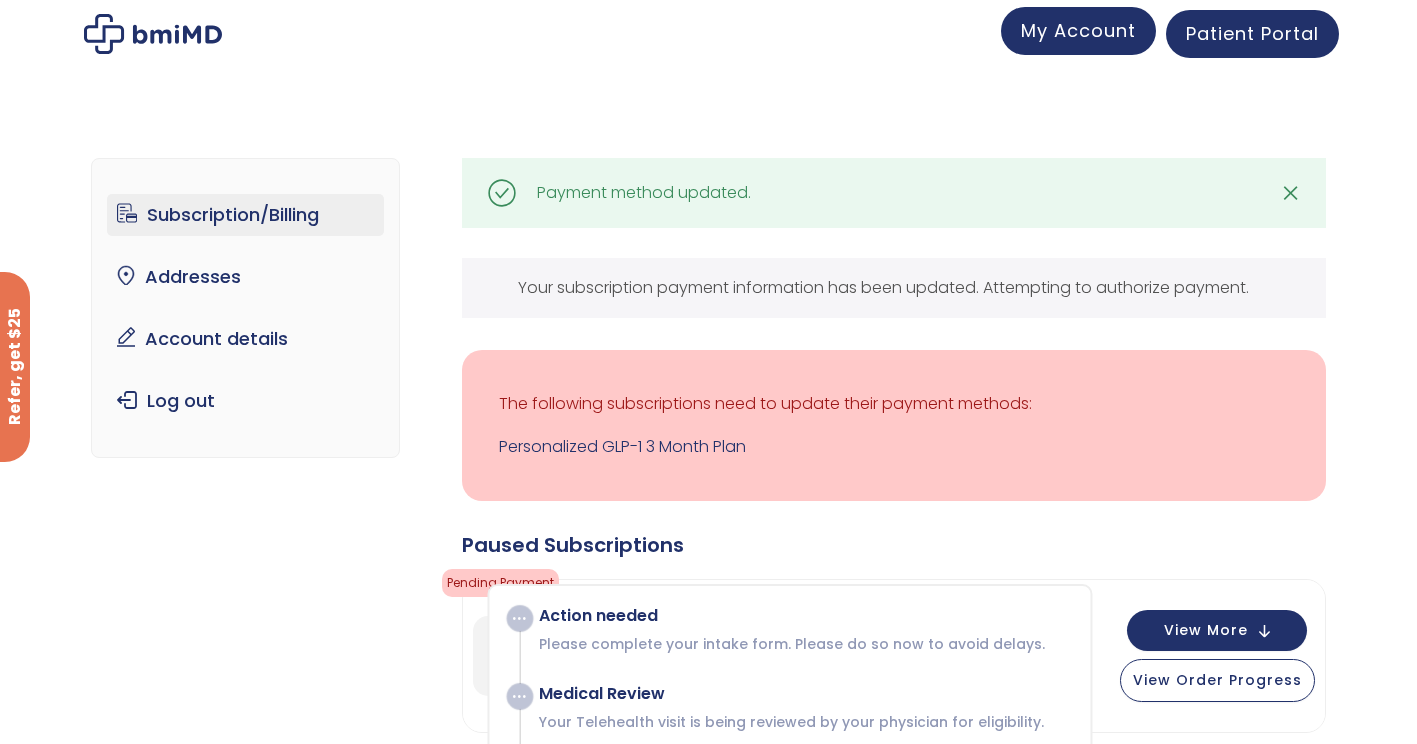 click on "My Account" at bounding box center [1078, 30] 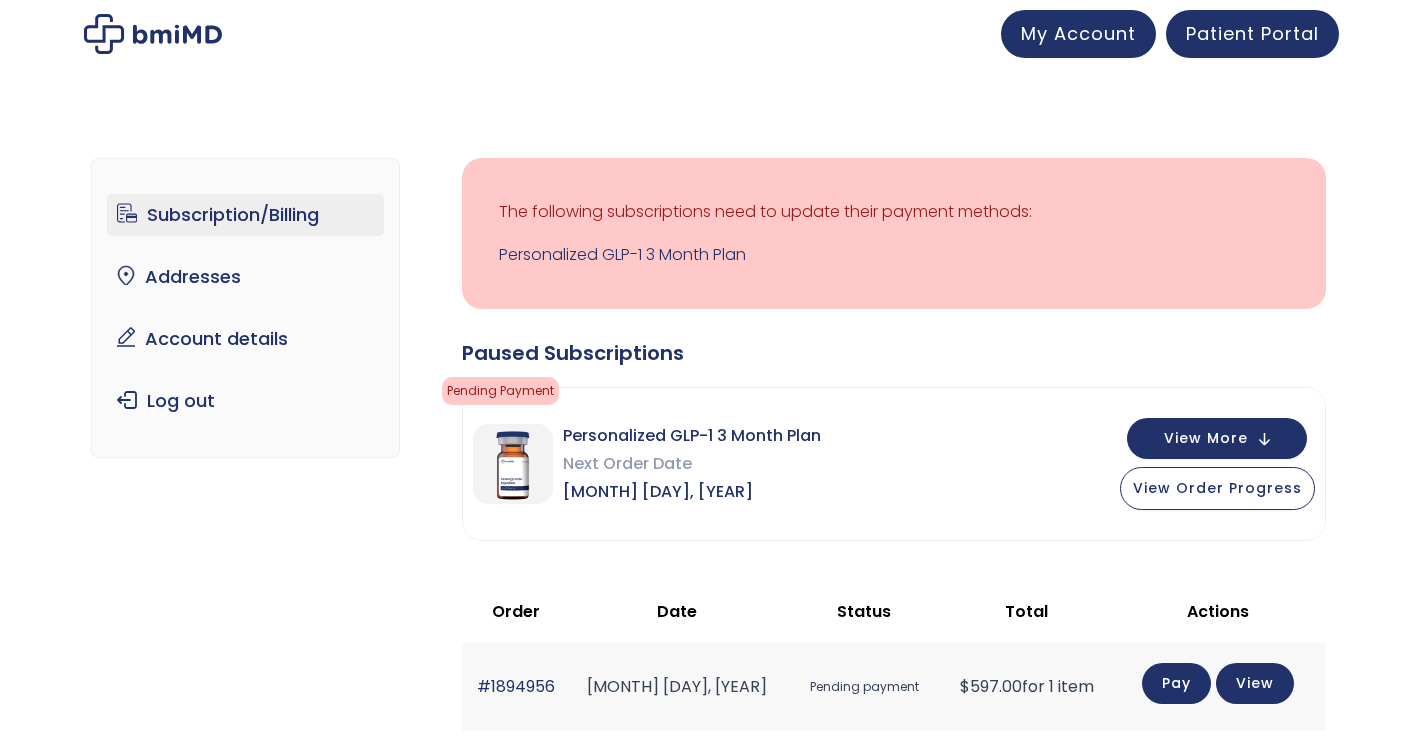 scroll, scrollTop: 0, scrollLeft: 0, axis: both 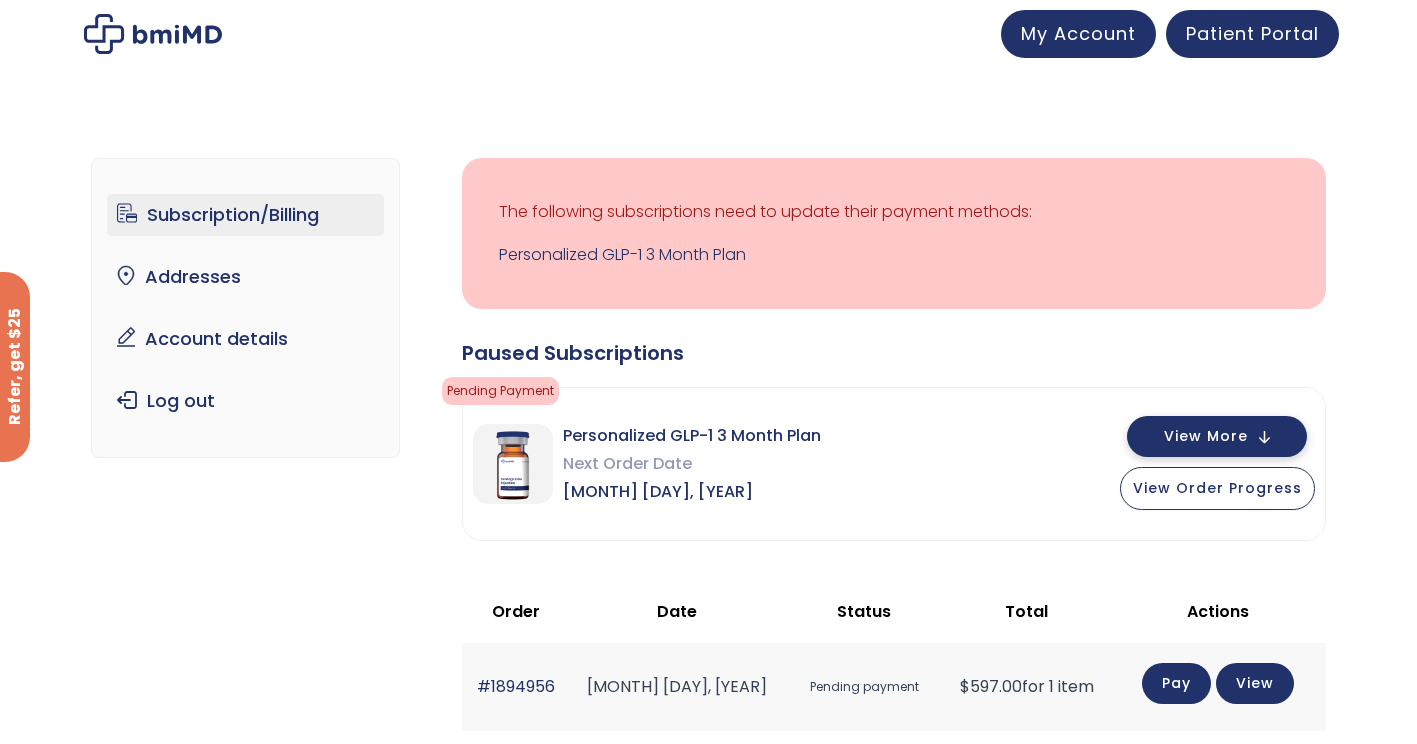 click on "View More" at bounding box center [1206, 436] 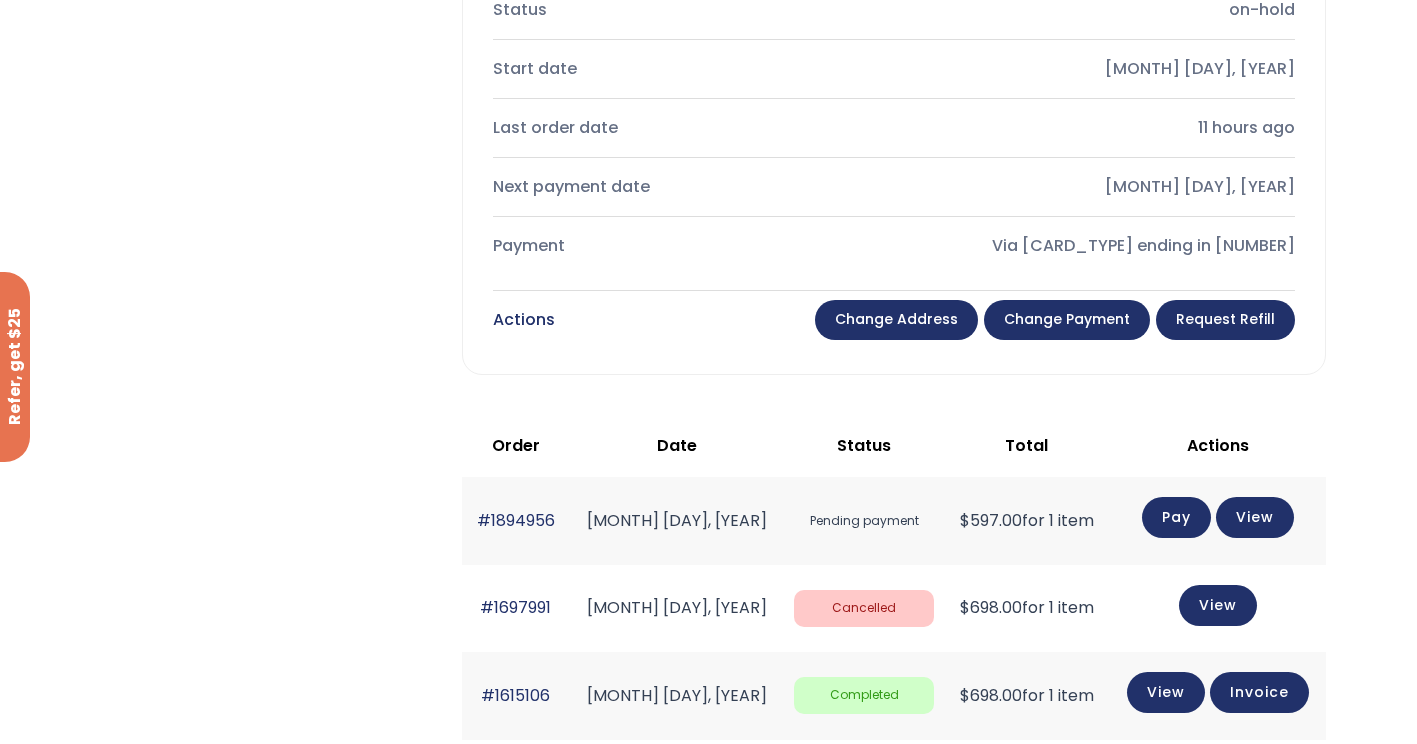 scroll, scrollTop: 900, scrollLeft: 0, axis: vertical 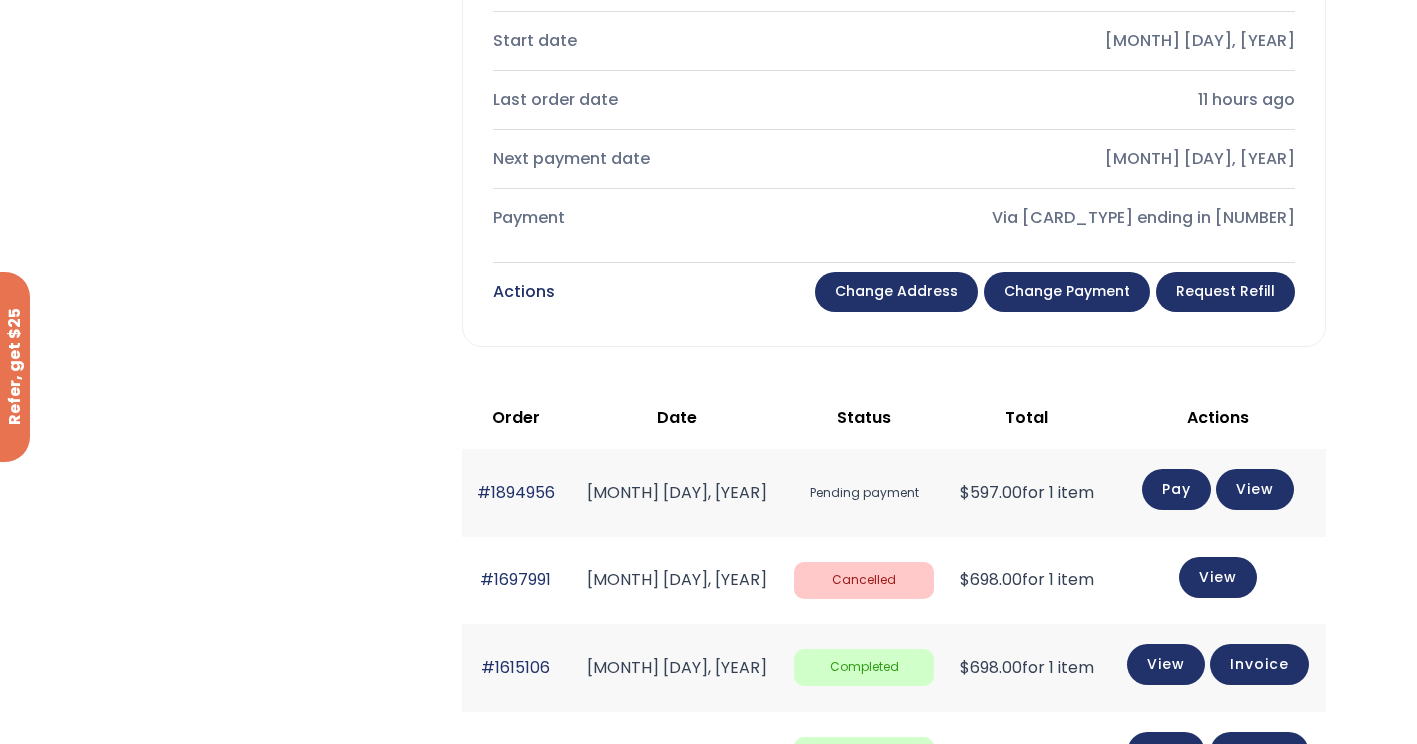 click on "Request Refill" at bounding box center [1225, 292] 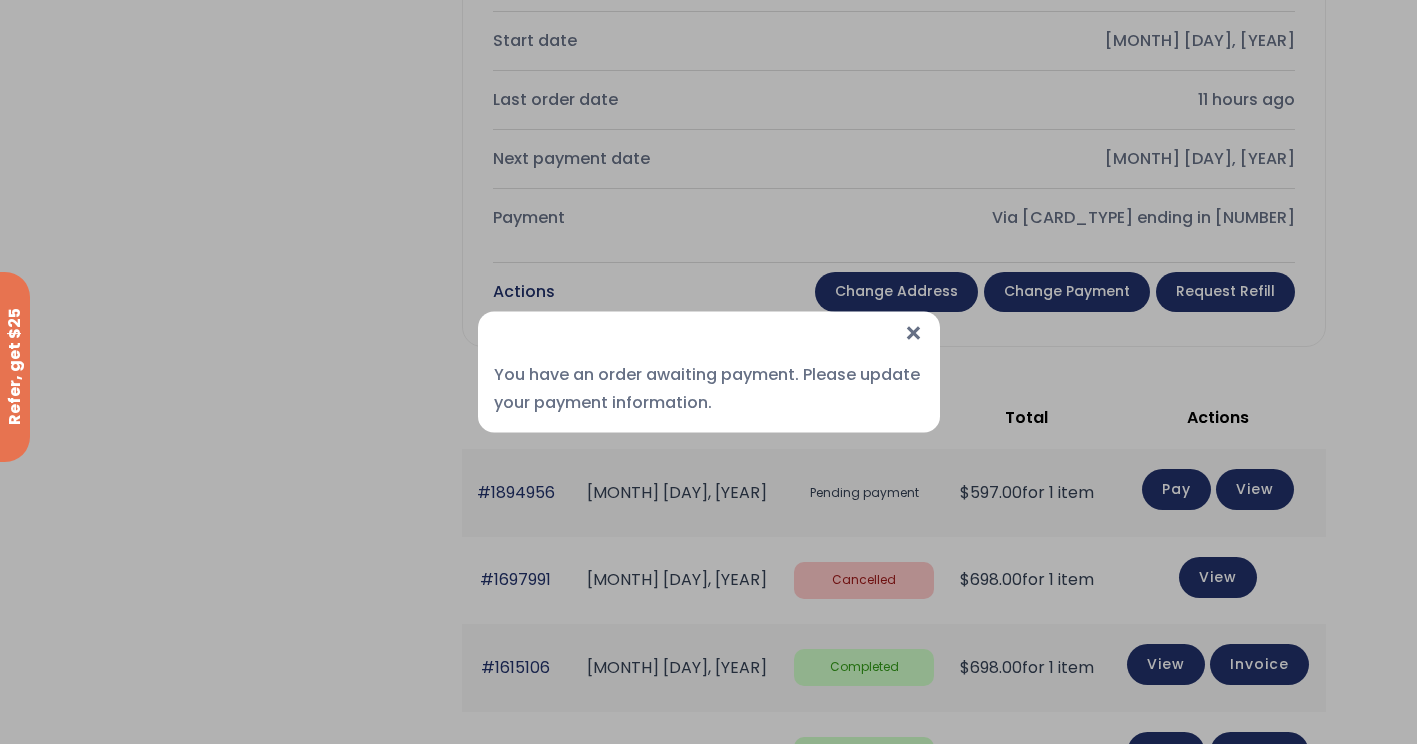 click on "×" at bounding box center [913, 333] 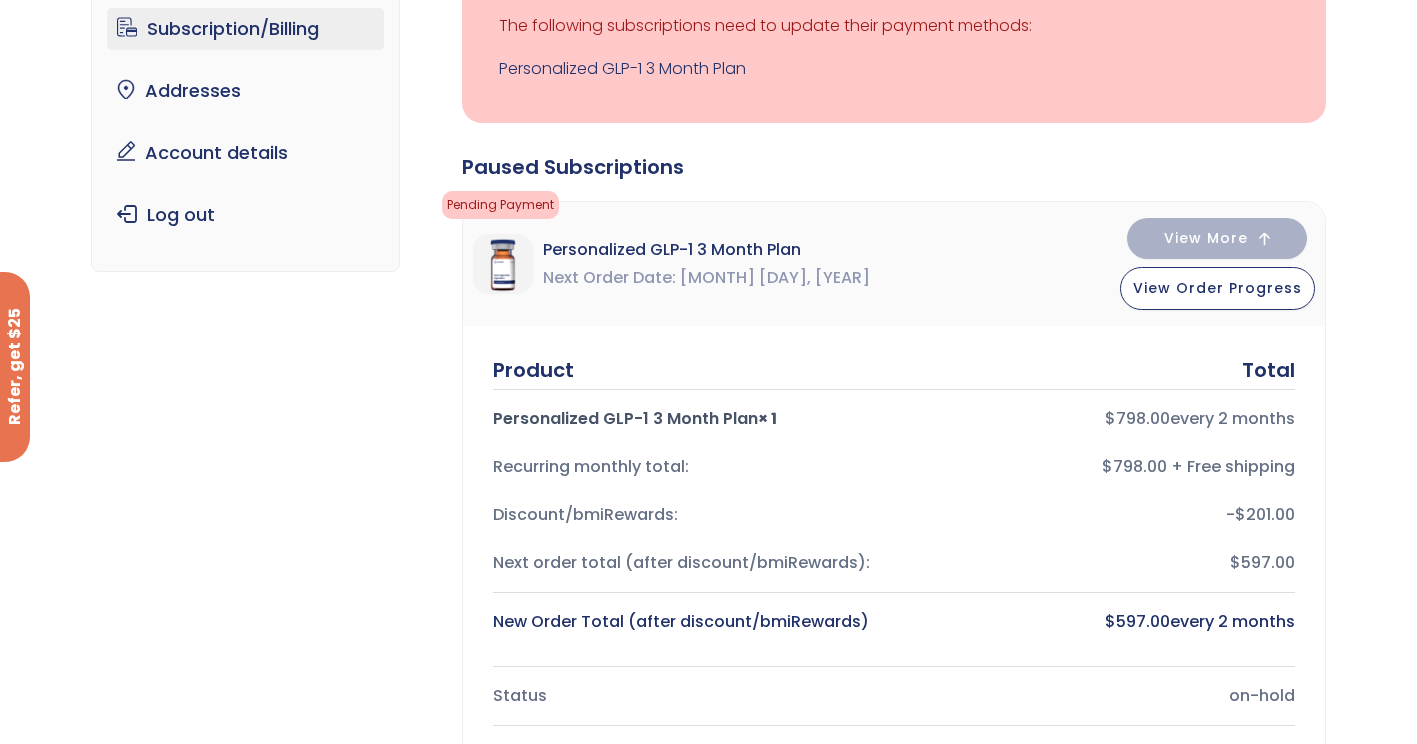 scroll, scrollTop: 200, scrollLeft: 0, axis: vertical 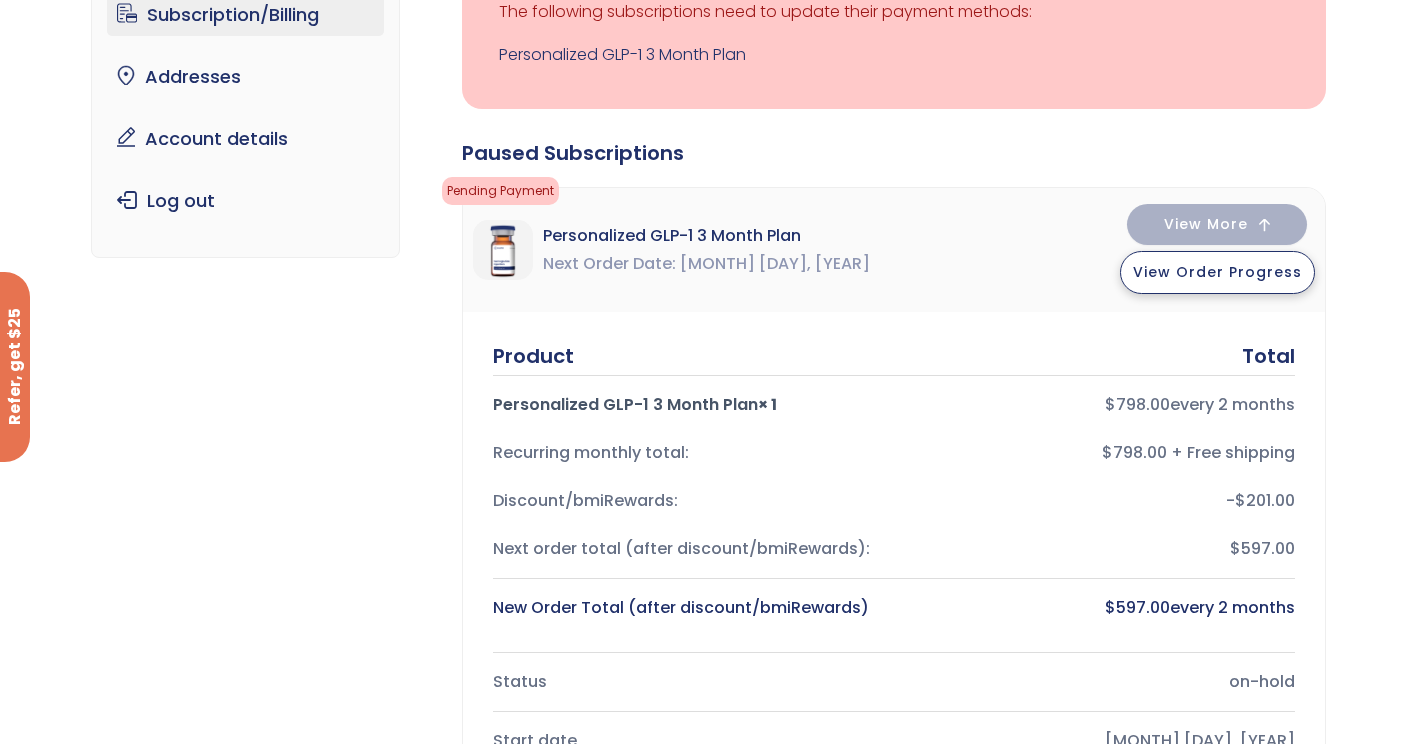 click on "View Order Progress" at bounding box center [1217, 272] 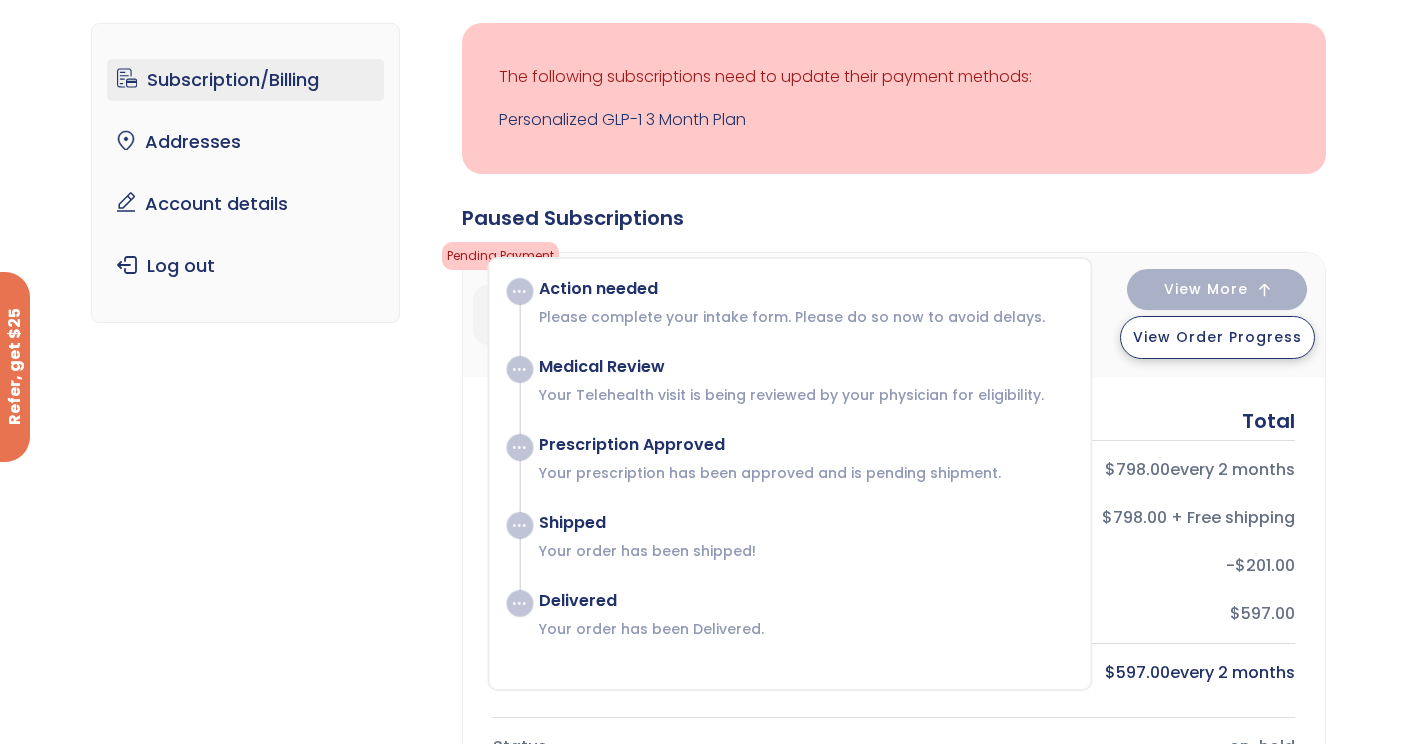 scroll, scrollTop: 100, scrollLeft: 0, axis: vertical 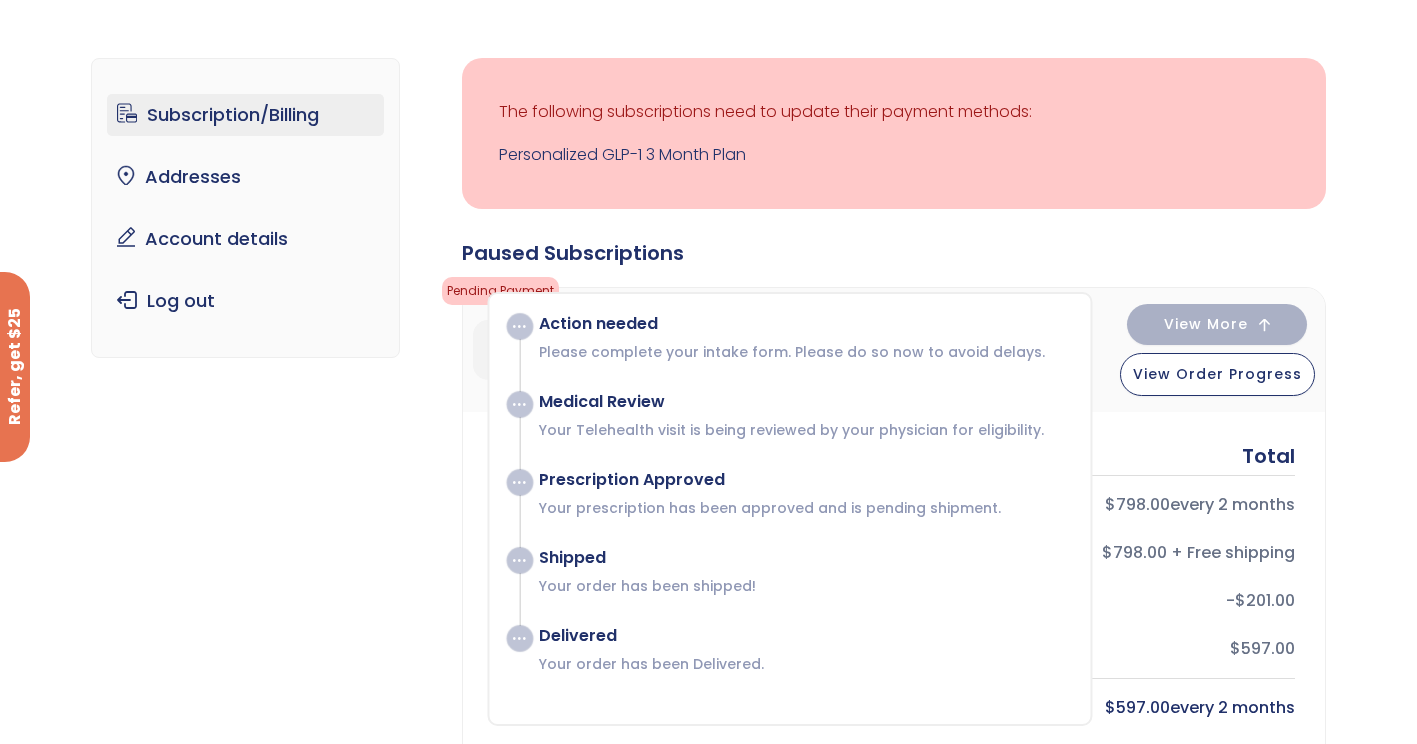 click on "Subscription/Billing" at bounding box center (245, 115) 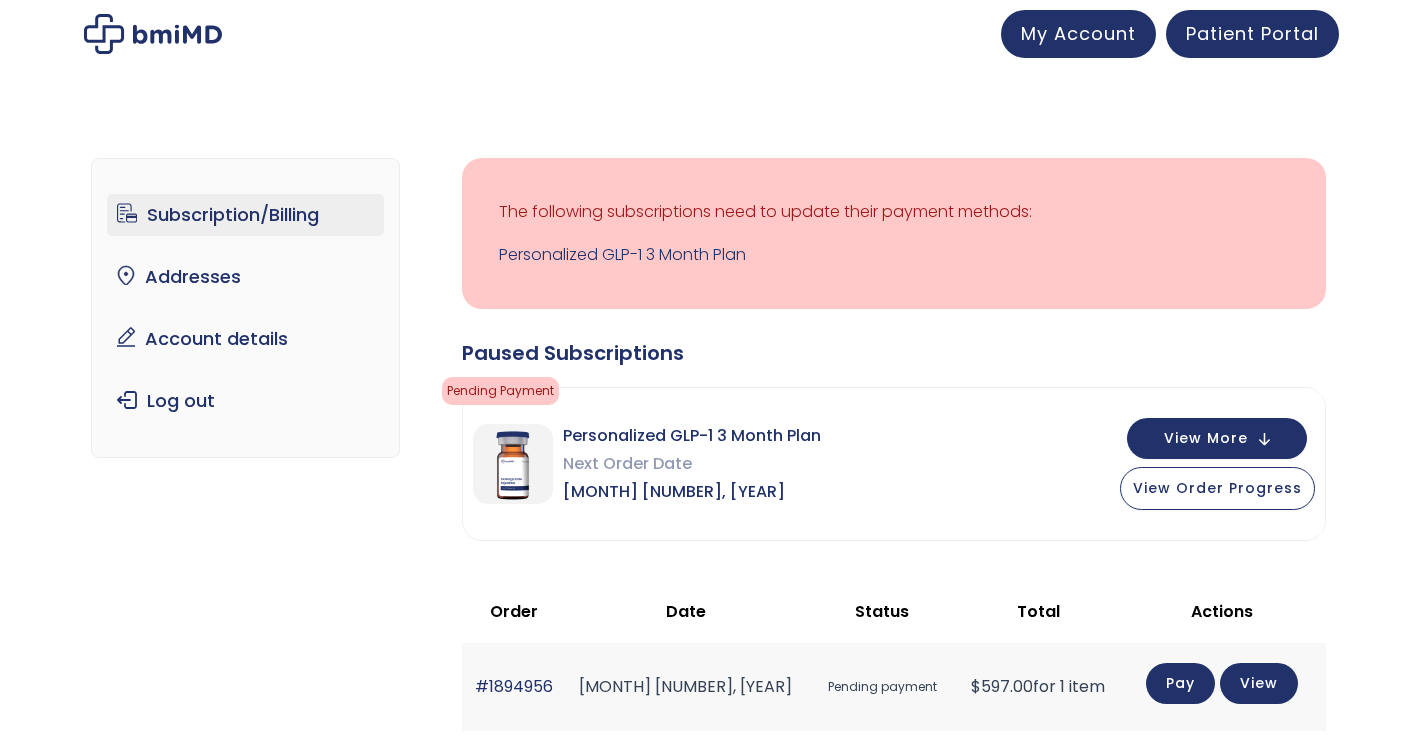 scroll, scrollTop: 0, scrollLeft: 0, axis: both 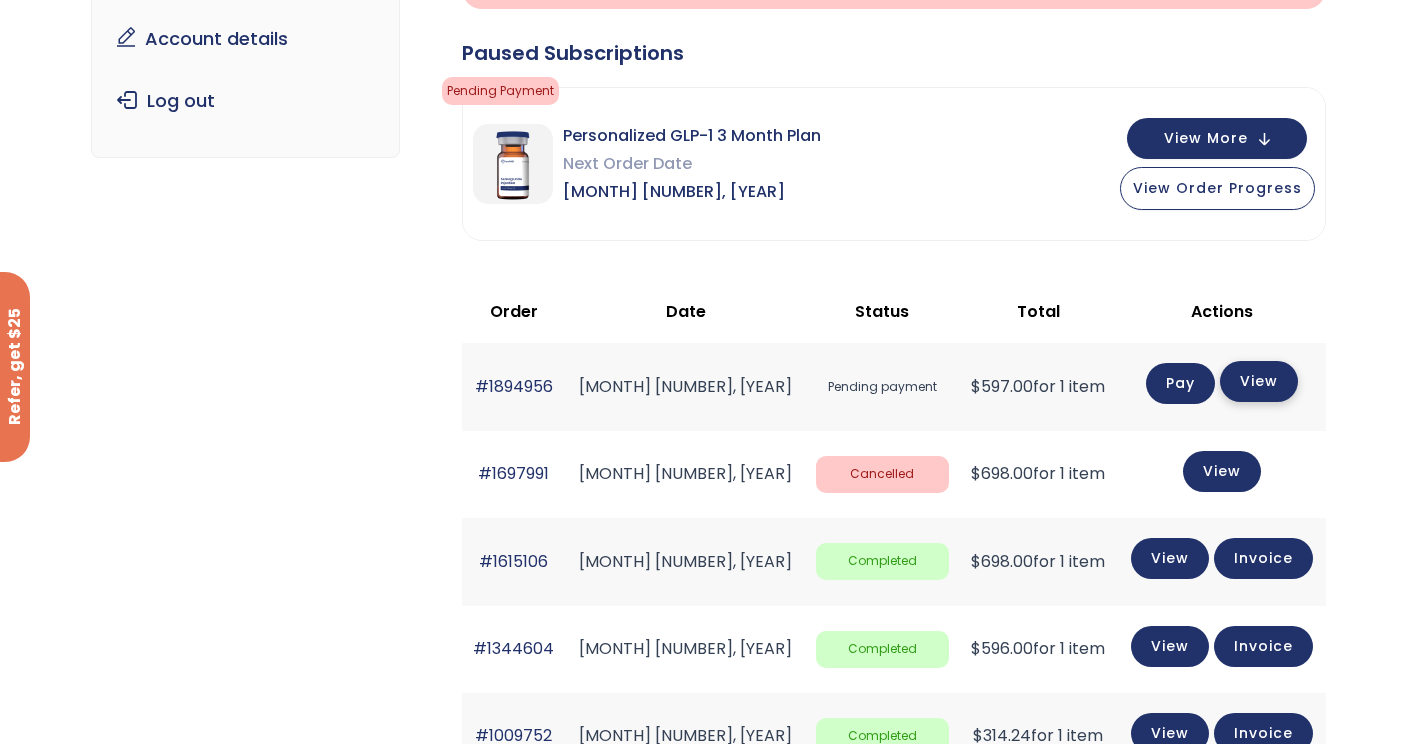 click on "View" 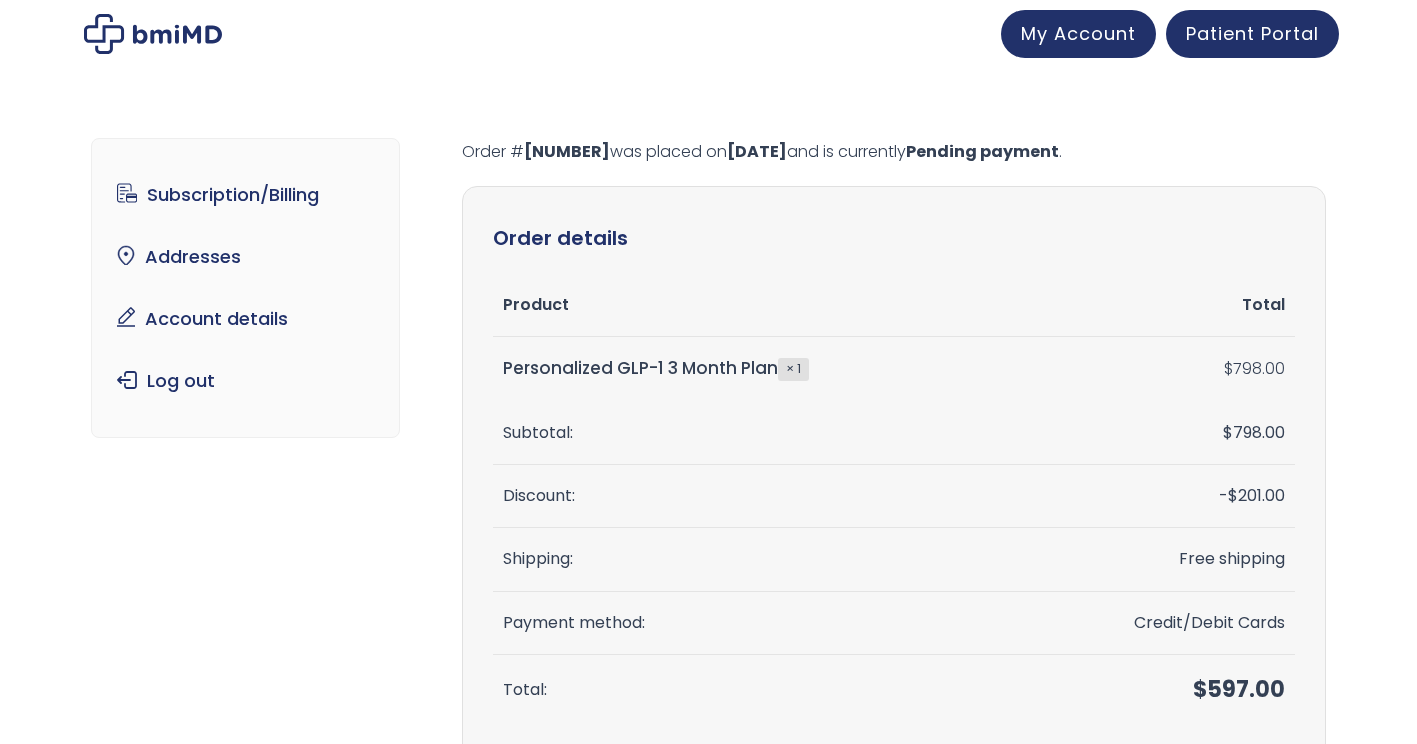 scroll, scrollTop: 0, scrollLeft: 0, axis: both 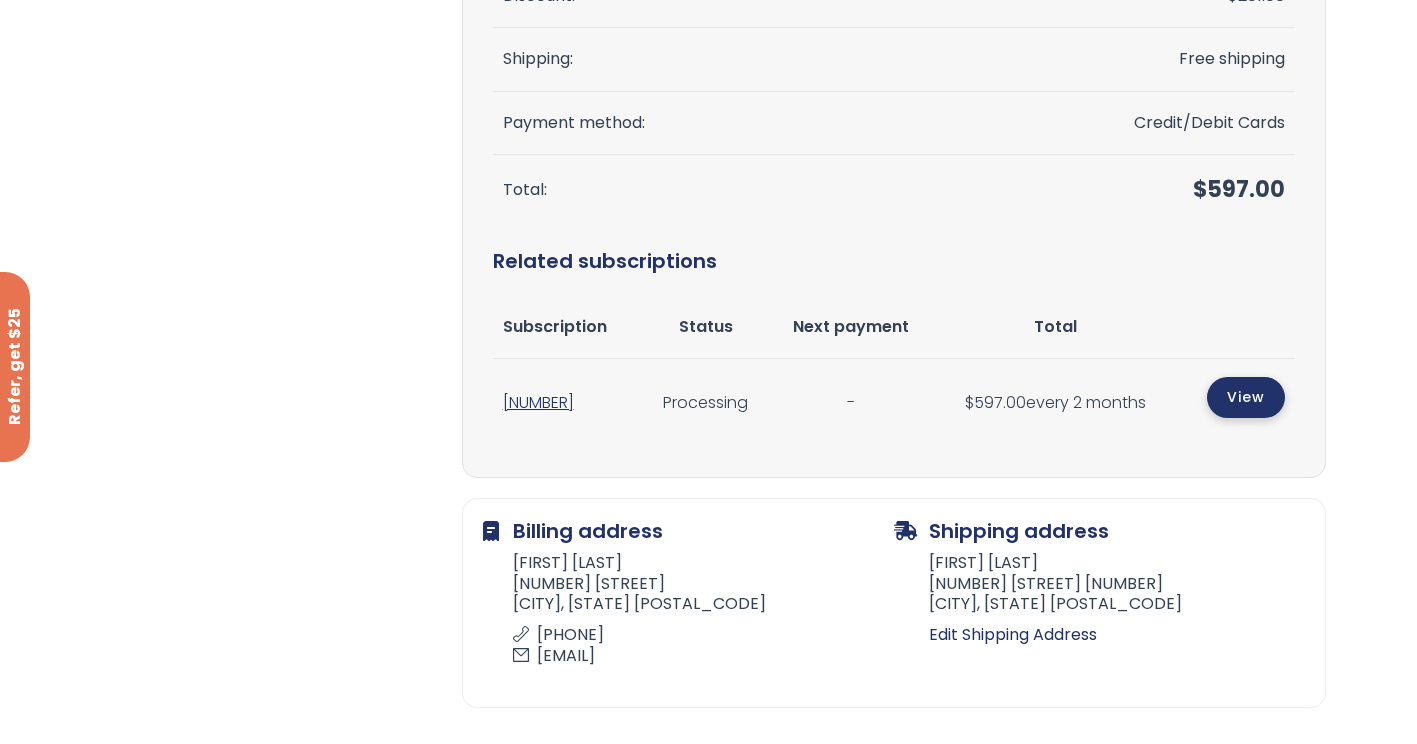 click on "View" at bounding box center (1246, 397) 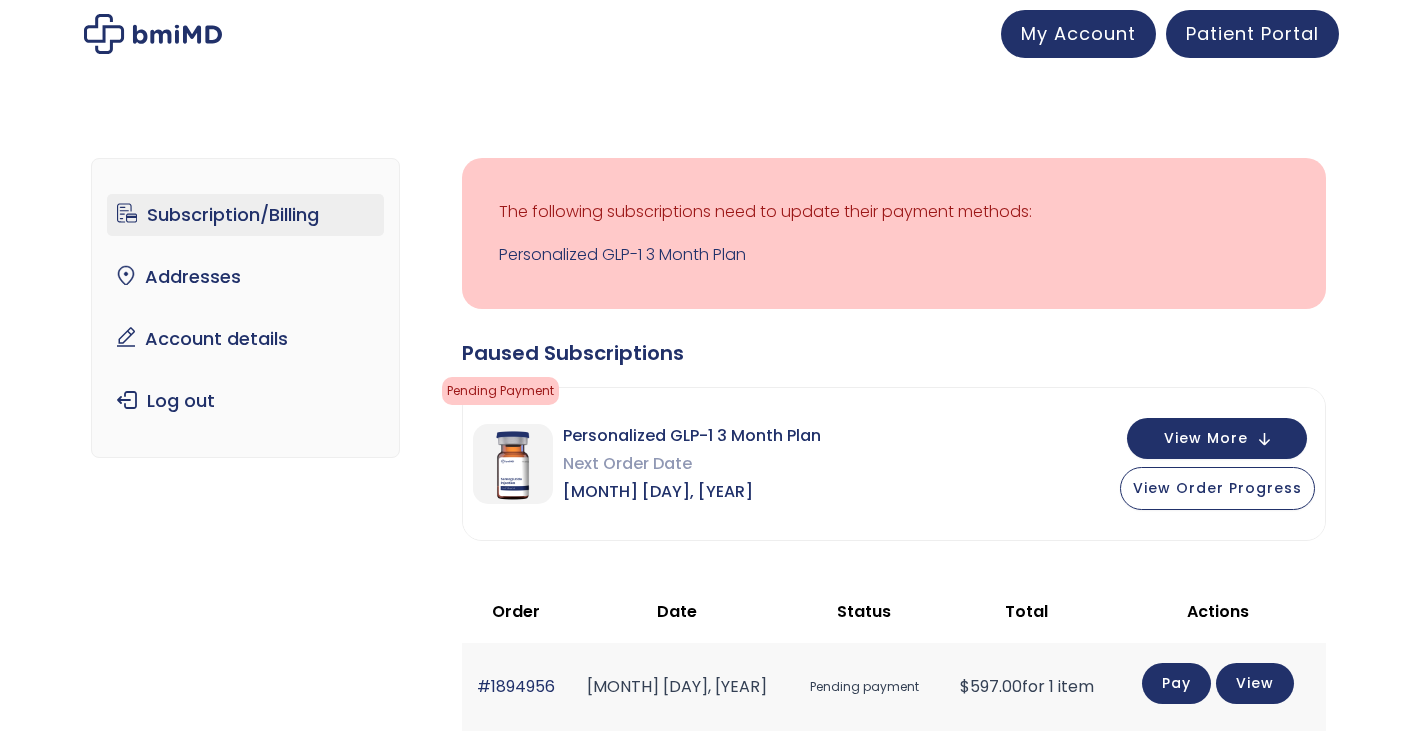 scroll, scrollTop: 0, scrollLeft: 0, axis: both 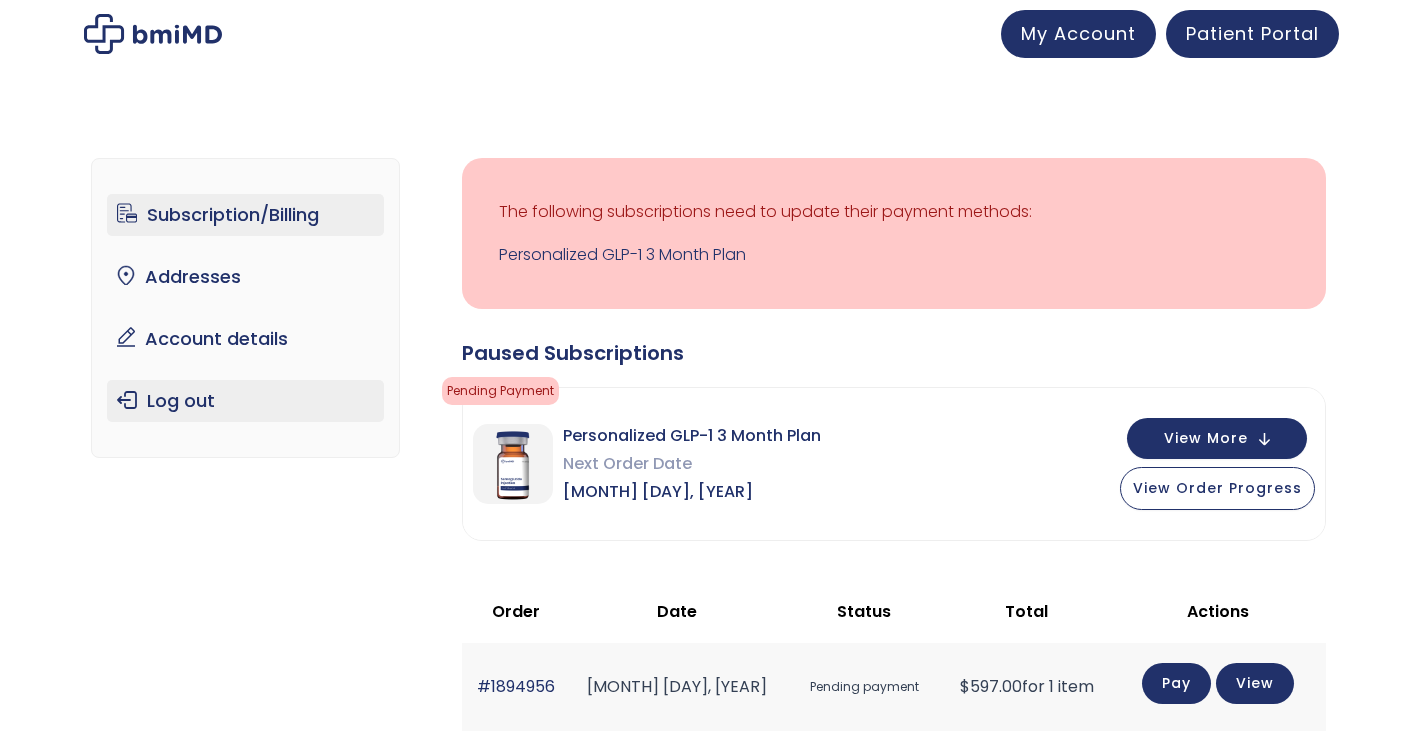 click on "Log out" at bounding box center (245, 401) 